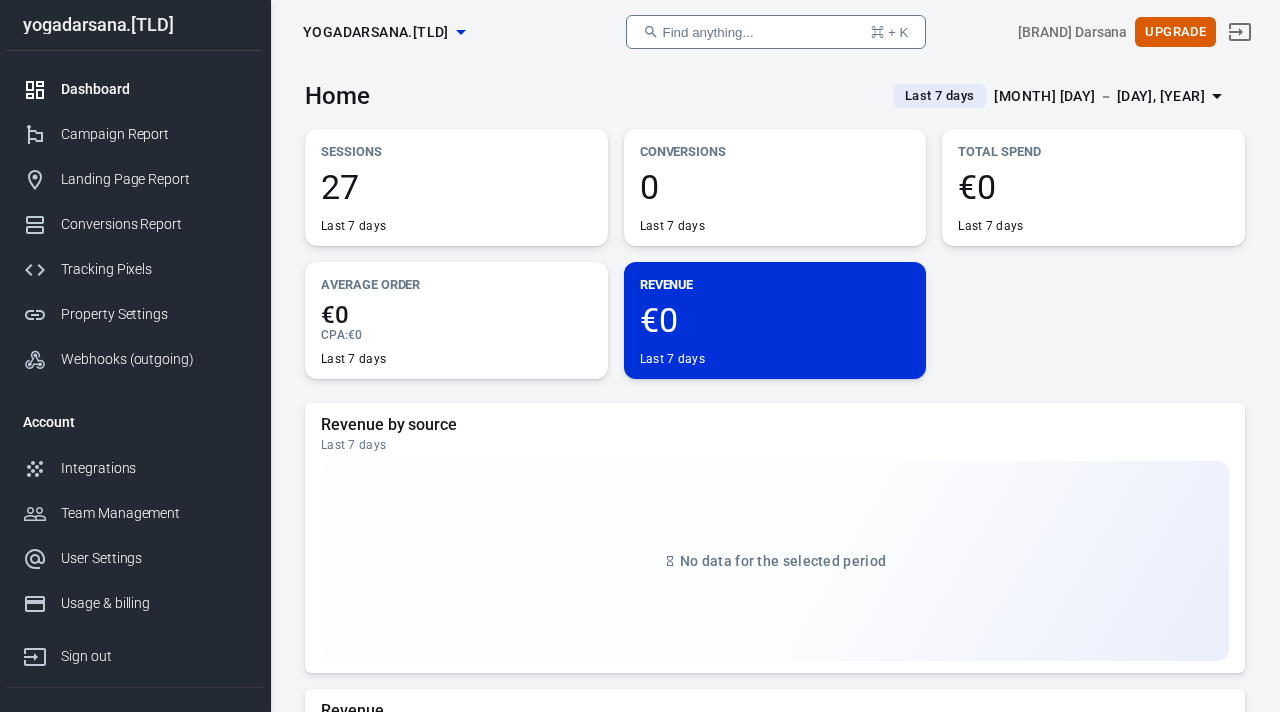 scroll, scrollTop: 0, scrollLeft: 0, axis: both 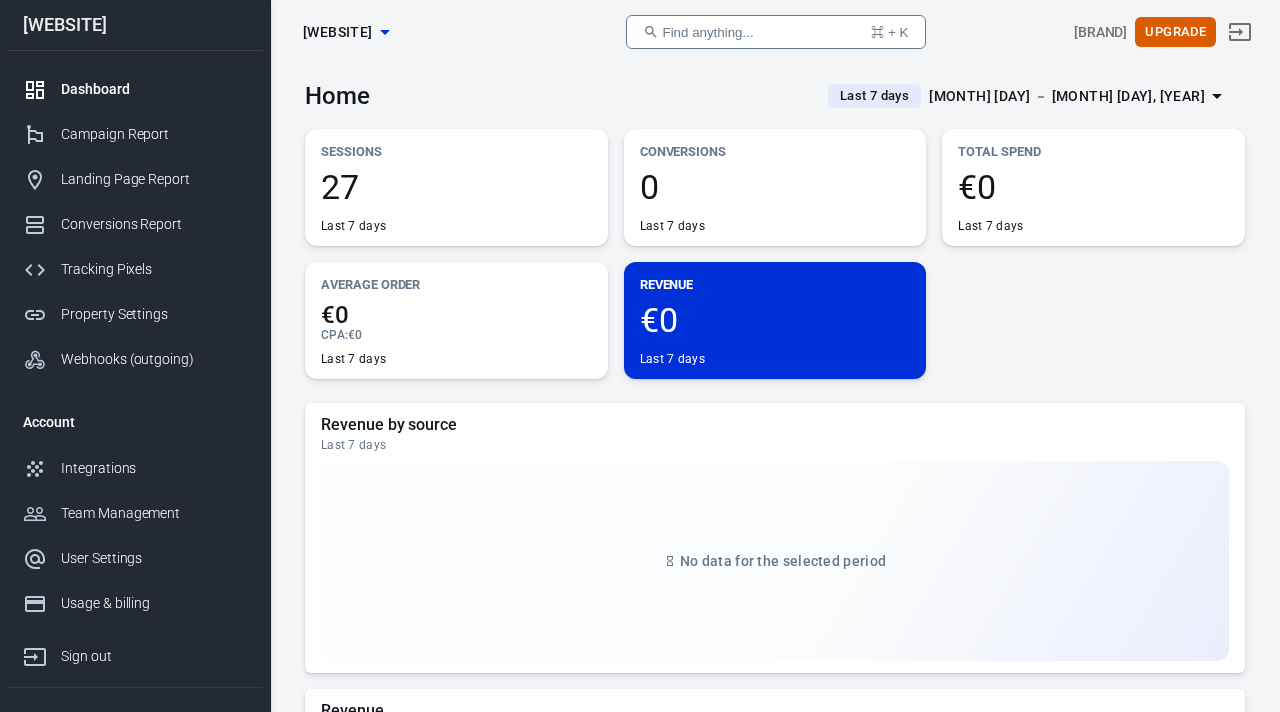 click on "27" at bounding box center (456, 187) 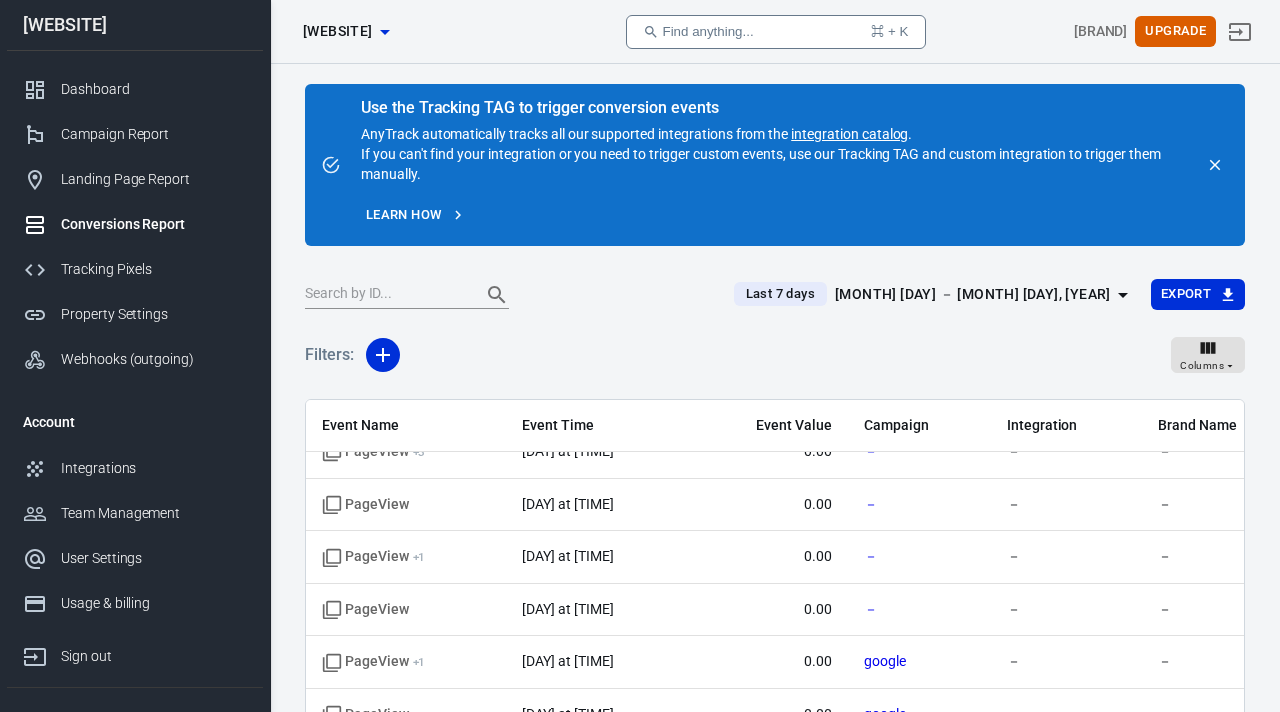 scroll, scrollTop: 0, scrollLeft: 0, axis: both 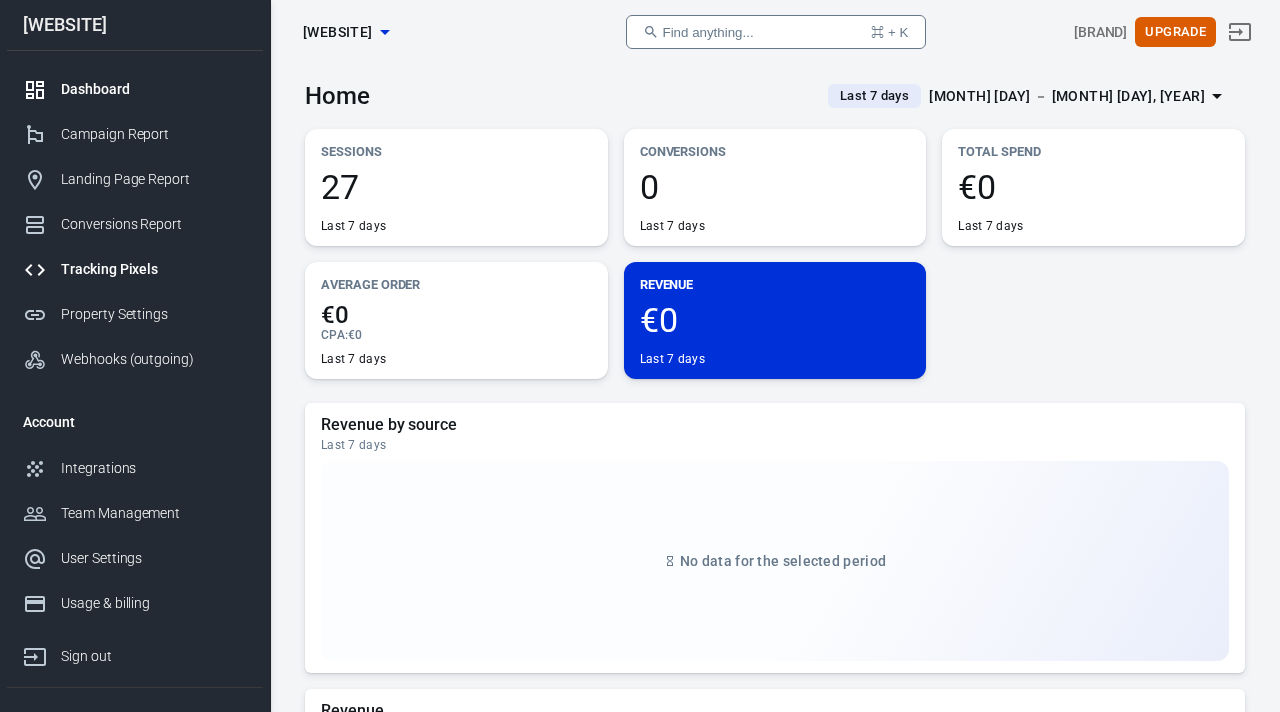 click on "Tracking Pixels" at bounding box center [154, 269] 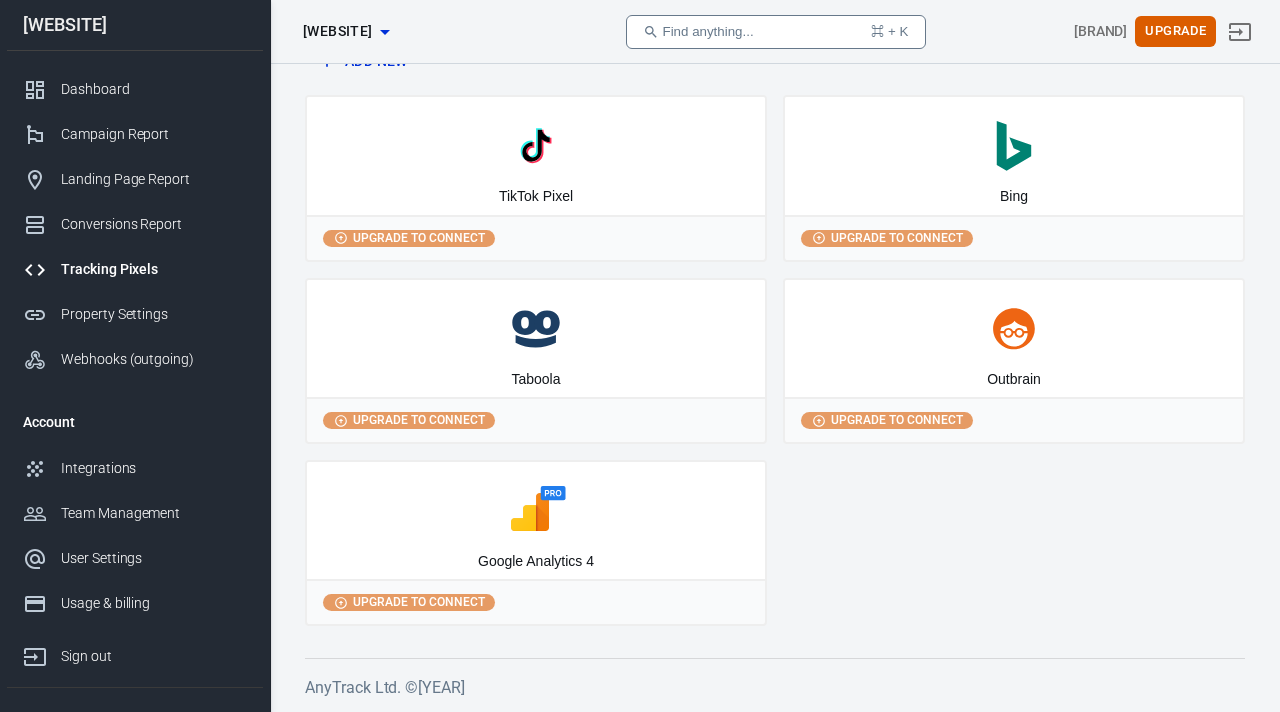 scroll, scrollTop: 0, scrollLeft: 0, axis: both 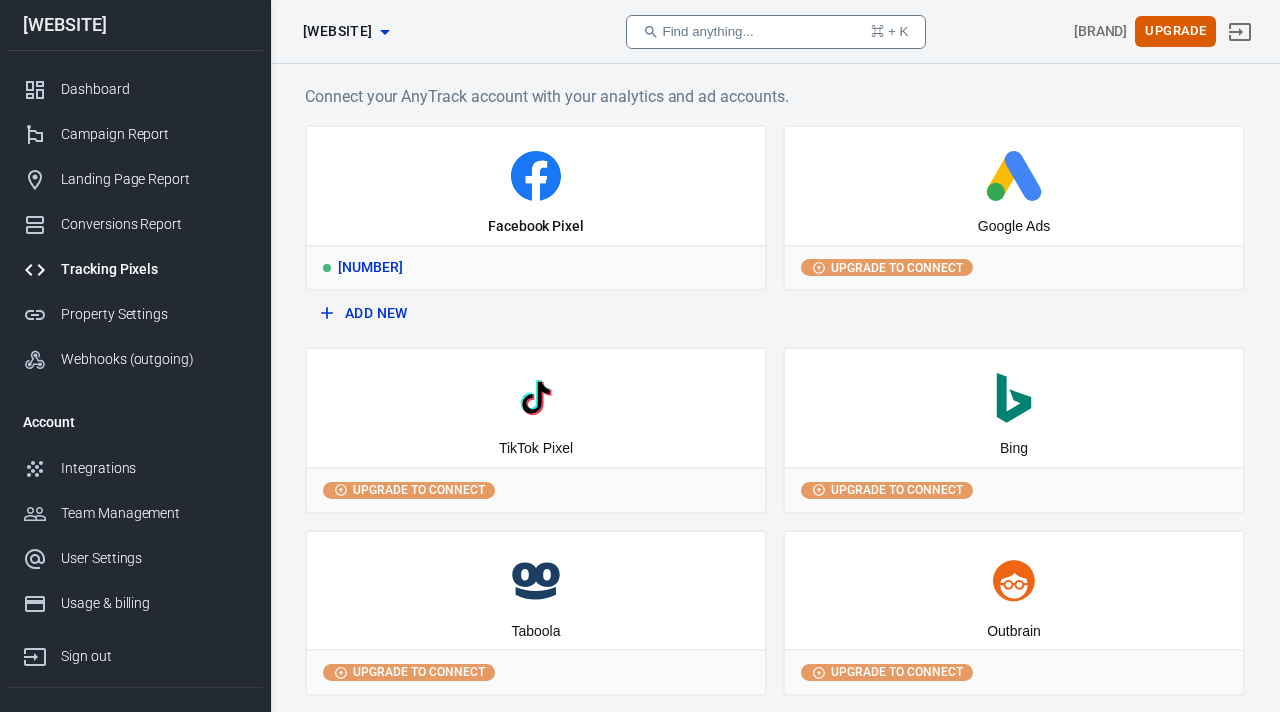 click on "[NUMBER]" at bounding box center (536, 267) 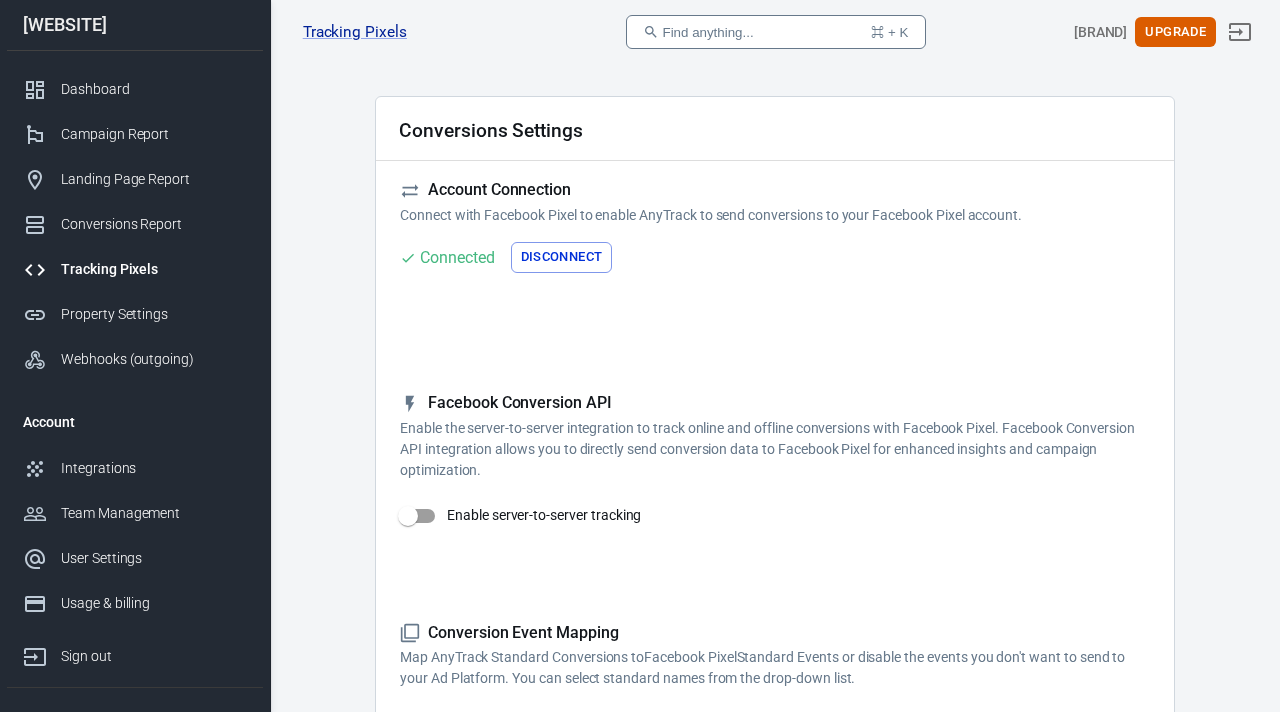 scroll, scrollTop: 53, scrollLeft: 0, axis: vertical 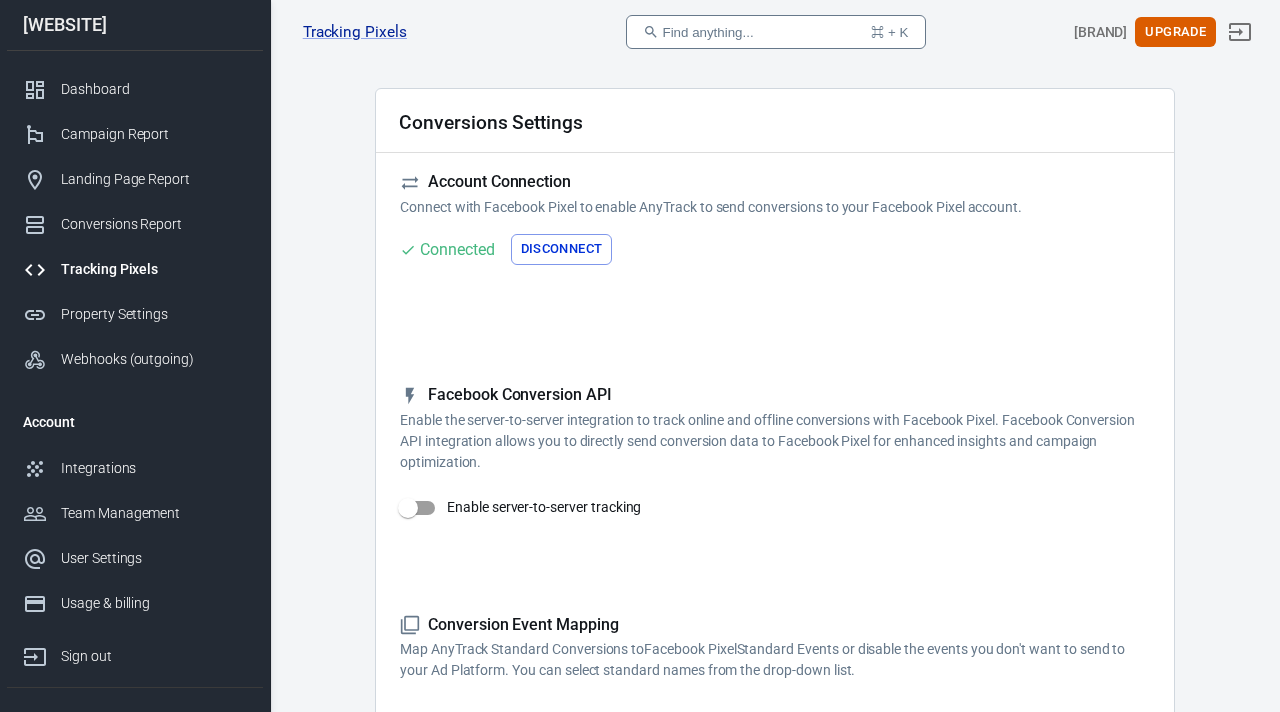 click on "Enable server-to-server tracking" at bounding box center (408, 508) 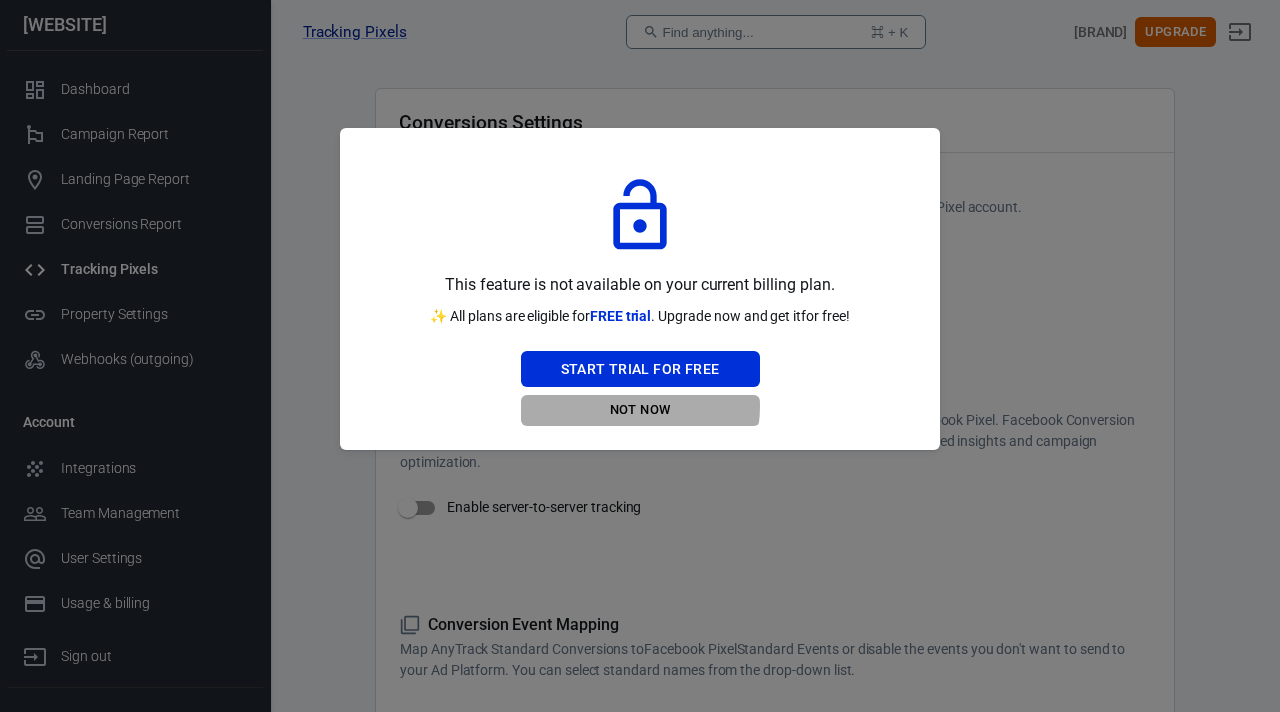 click on "Not Now" at bounding box center (640, 410) 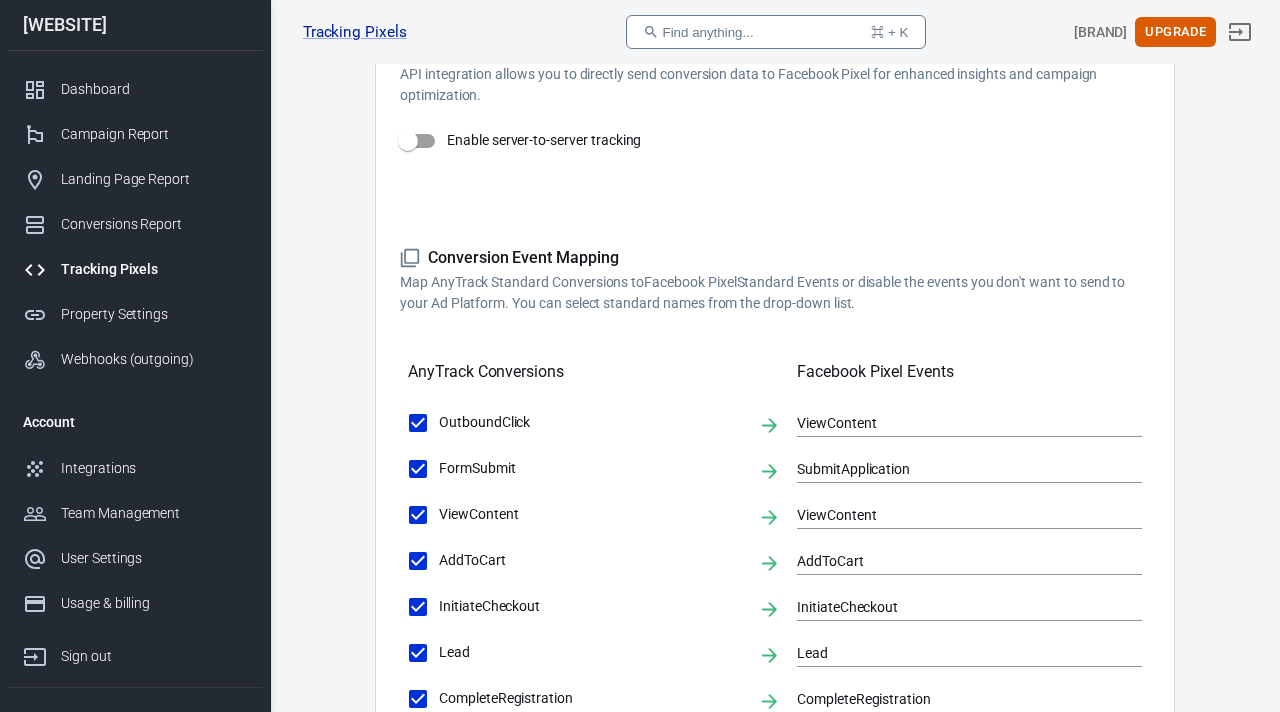 scroll, scrollTop: 735, scrollLeft: 0, axis: vertical 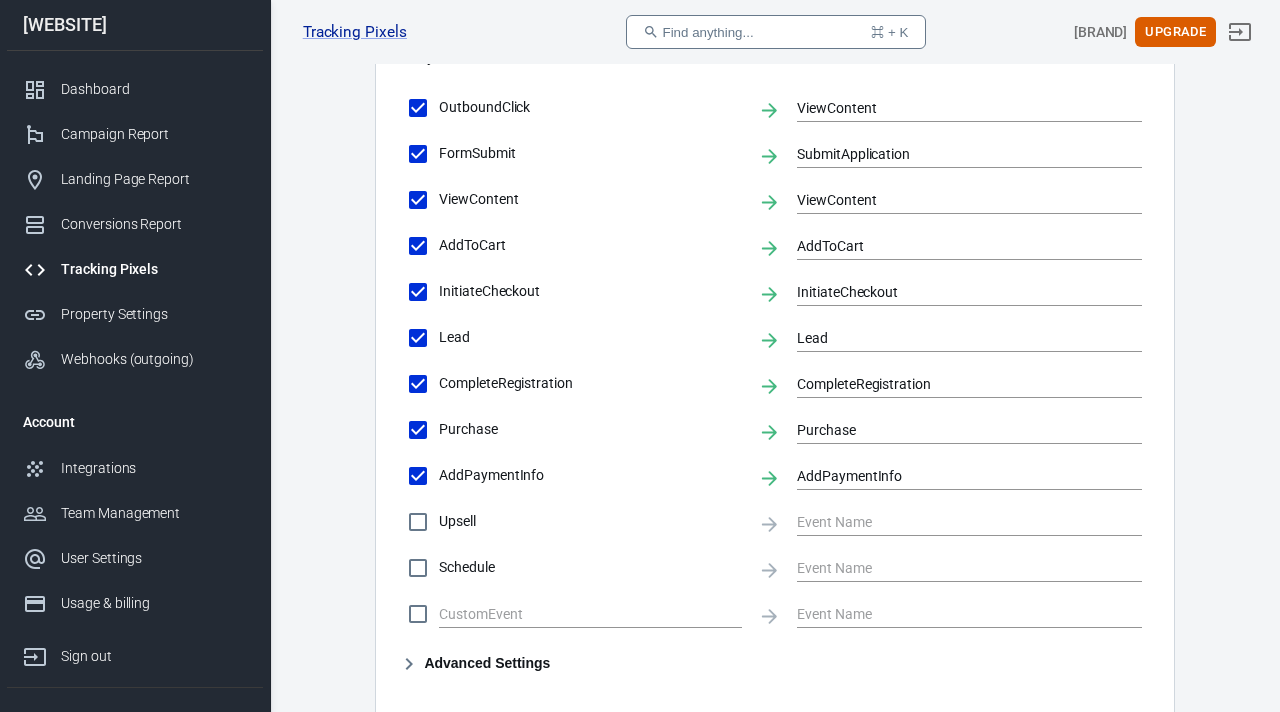 click on "Upsell" at bounding box center (418, 108) 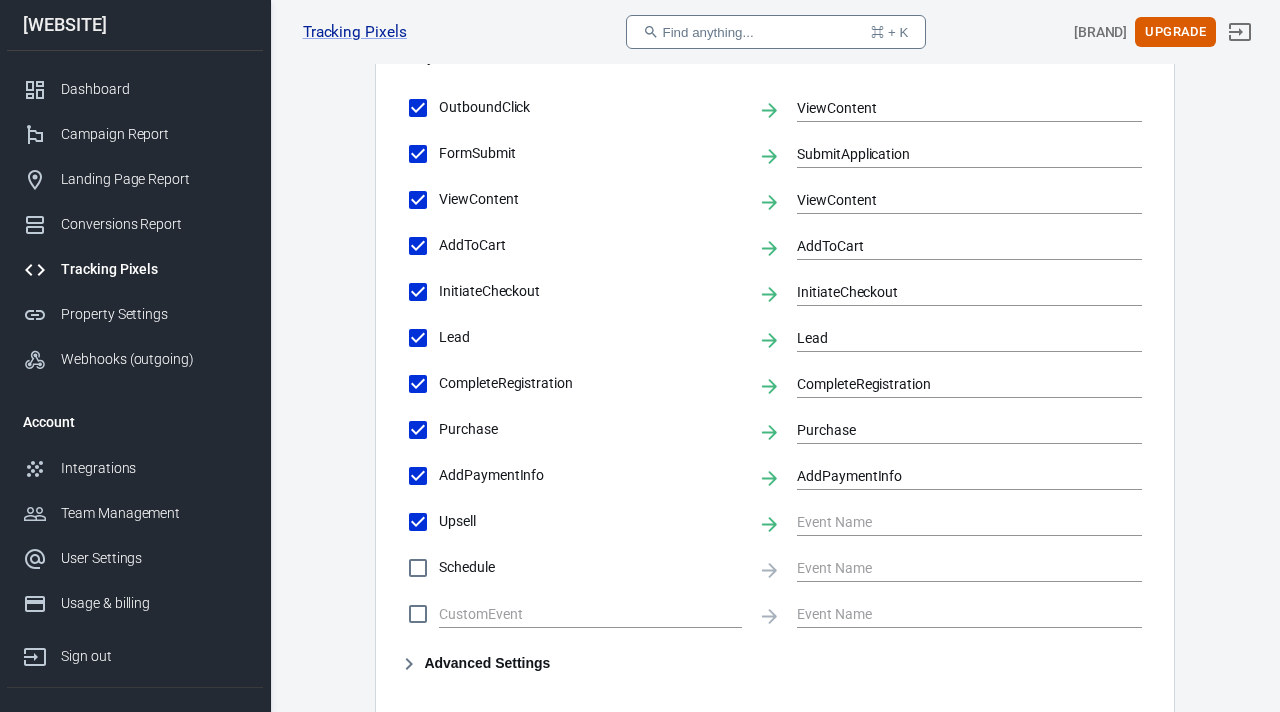 click on "Schedule" at bounding box center [418, 108] 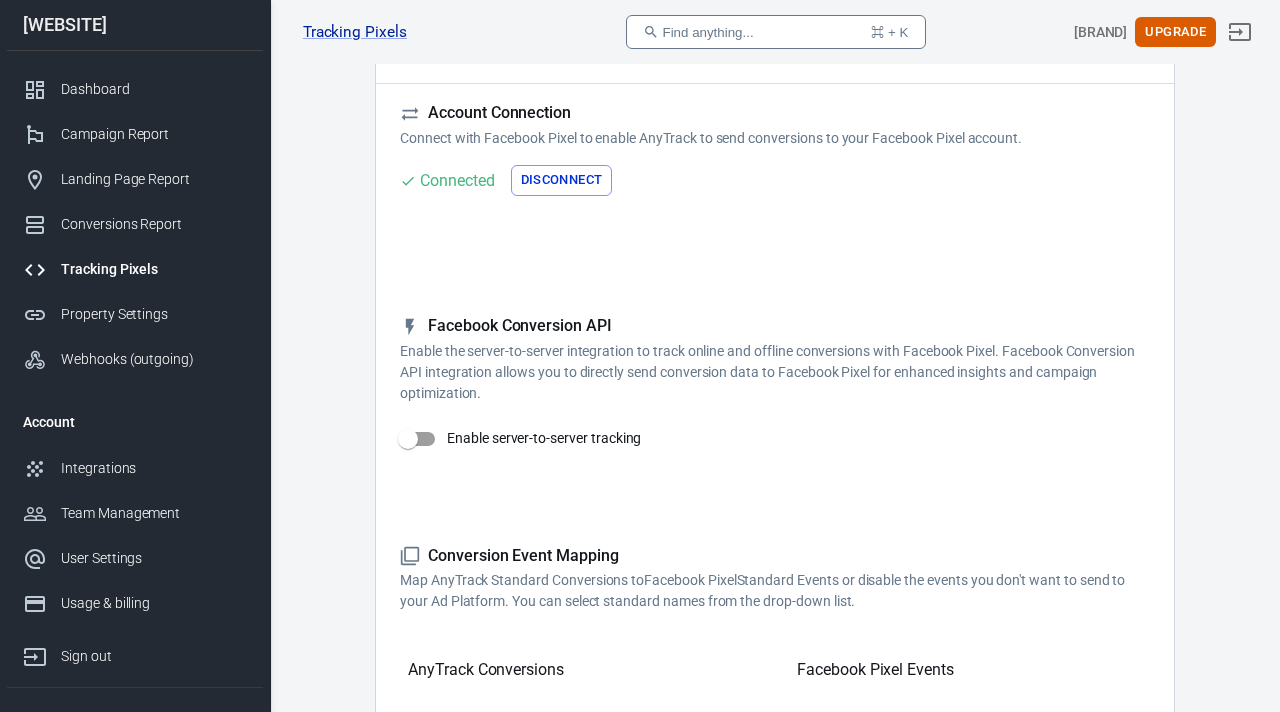 scroll, scrollTop: 276, scrollLeft: 0, axis: vertical 